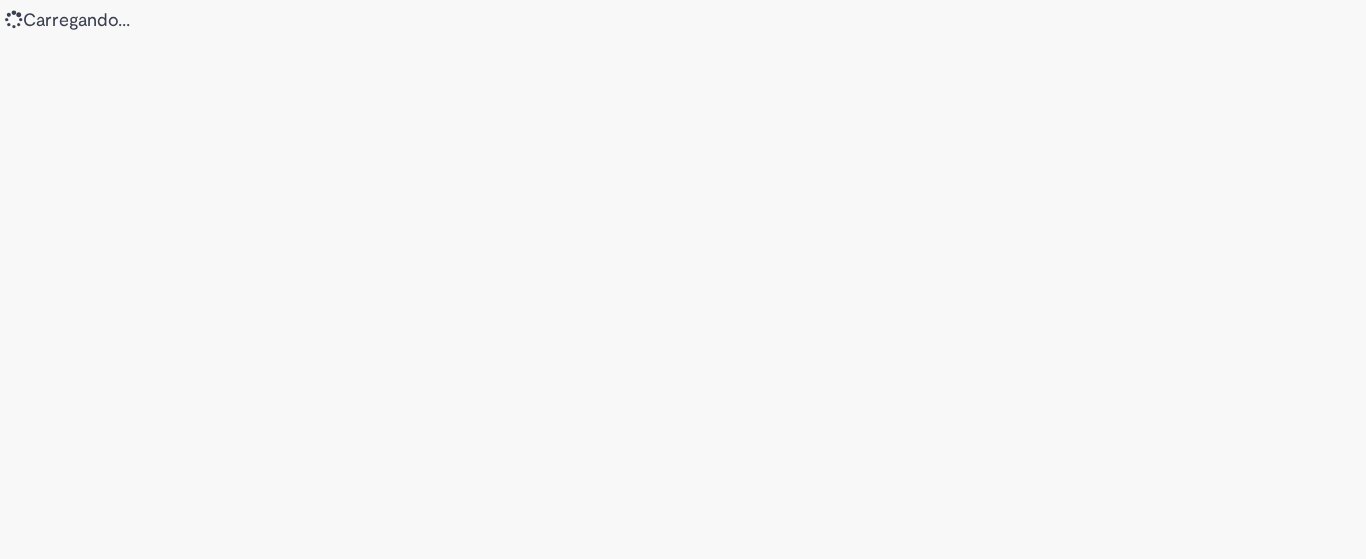 scroll, scrollTop: 0, scrollLeft: 0, axis: both 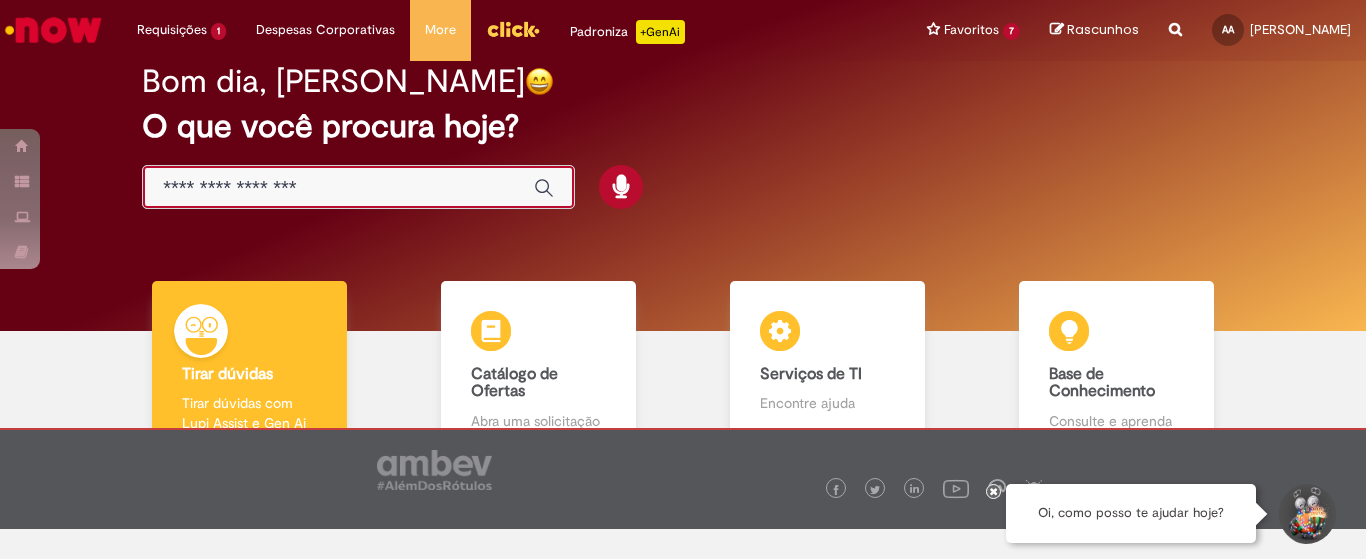 click at bounding box center (338, 188) 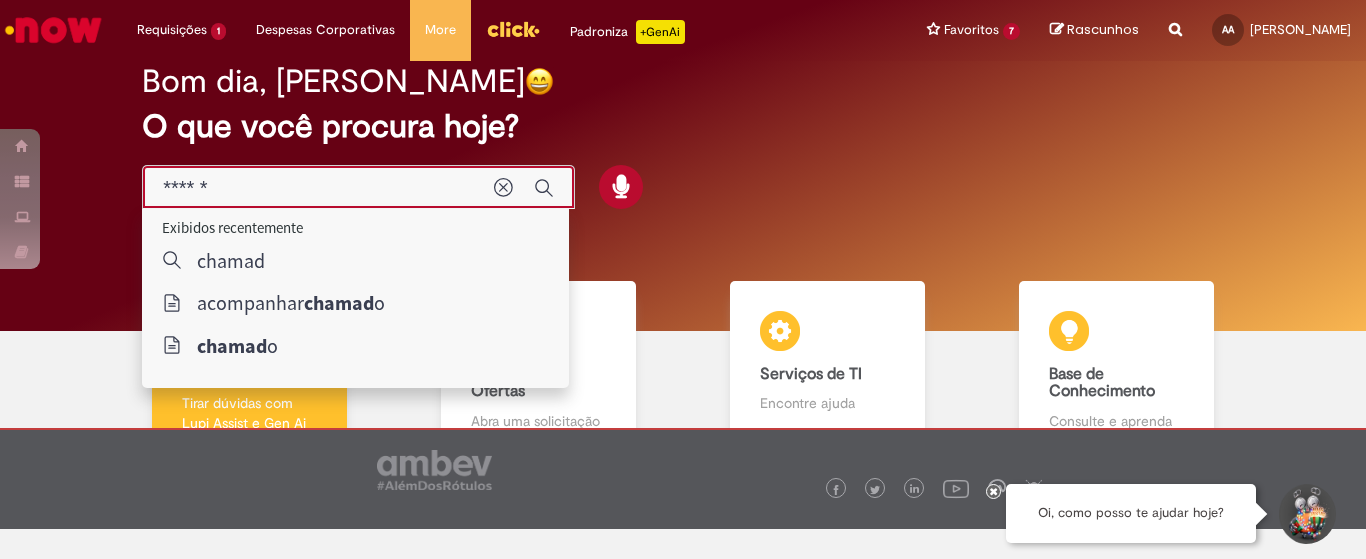 type on "*******" 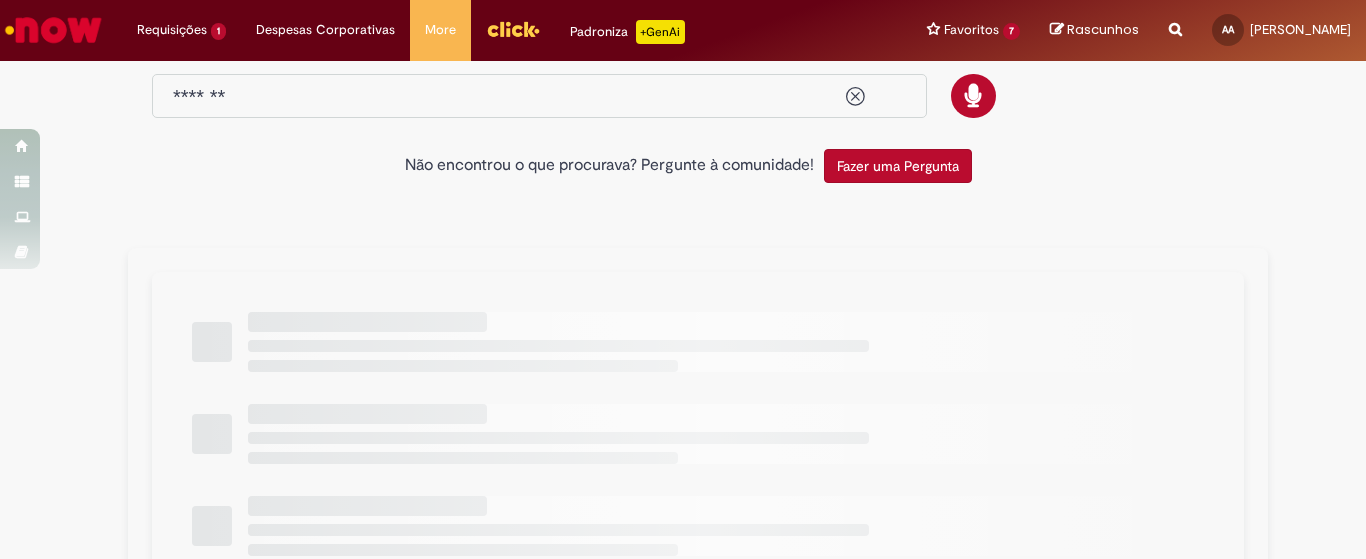 scroll, scrollTop: 0, scrollLeft: 0, axis: both 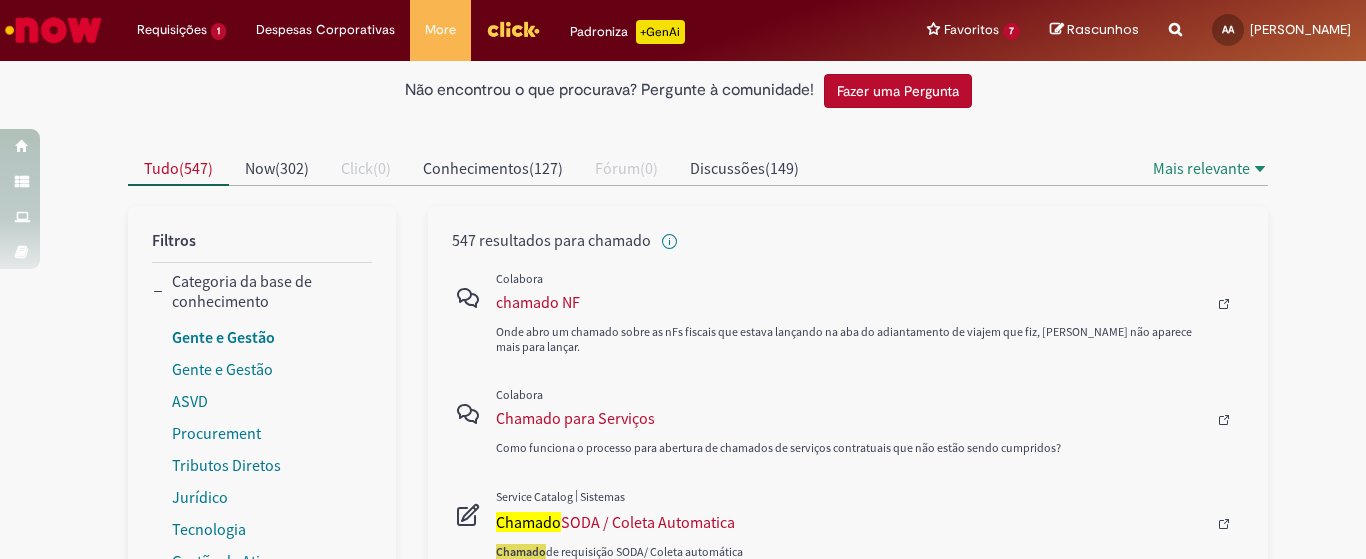 click on "Gente e  Gestão" at bounding box center [223, 337] 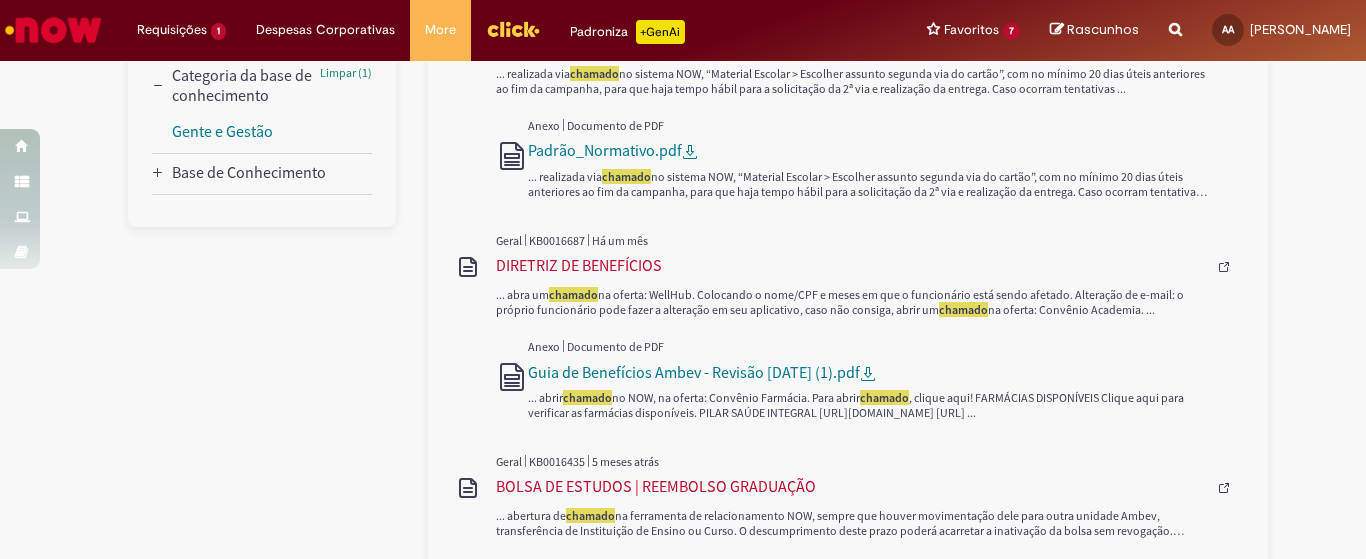 scroll, scrollTop: 0, scrollLeft: 0, axis: both 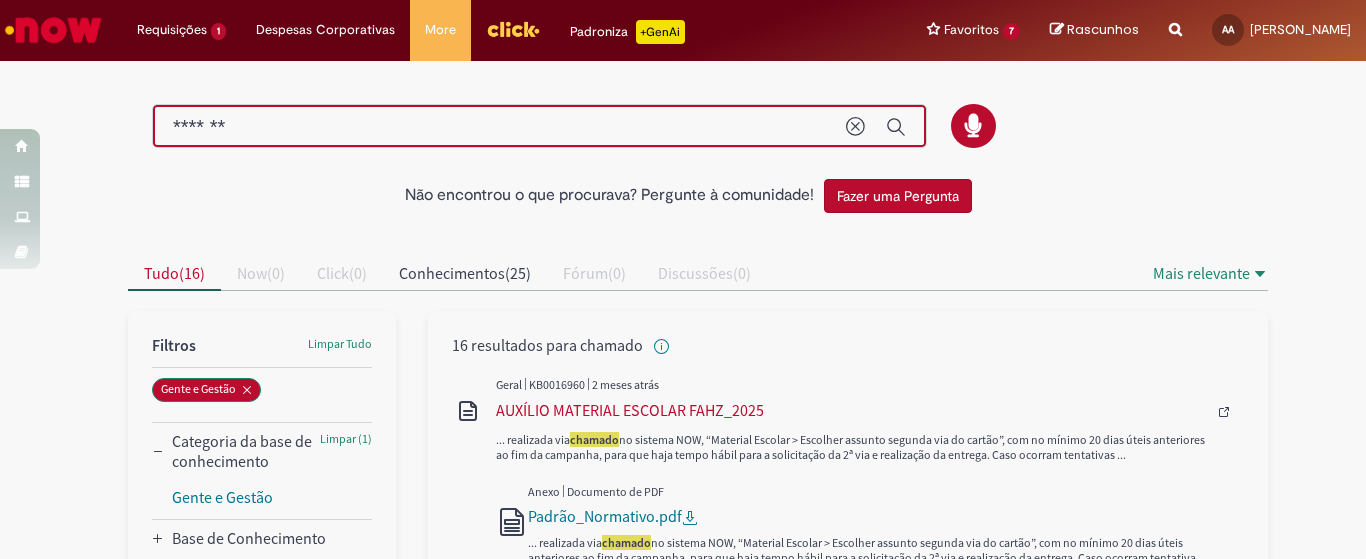 click on "*******" at bounding box center [499, 127] 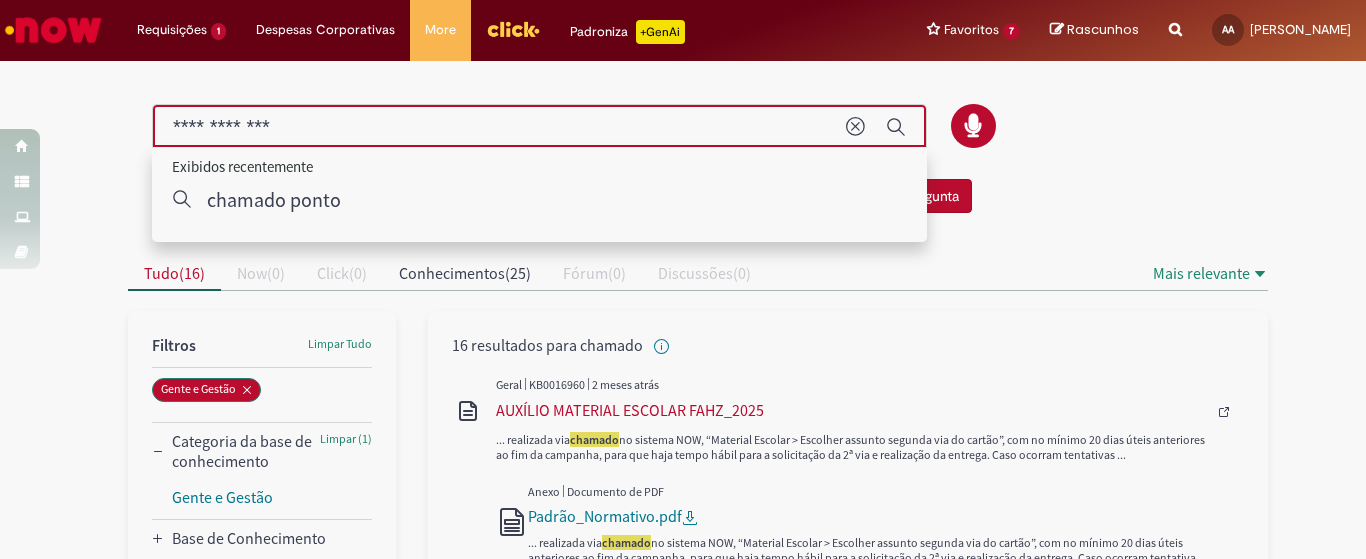 type on "**********" 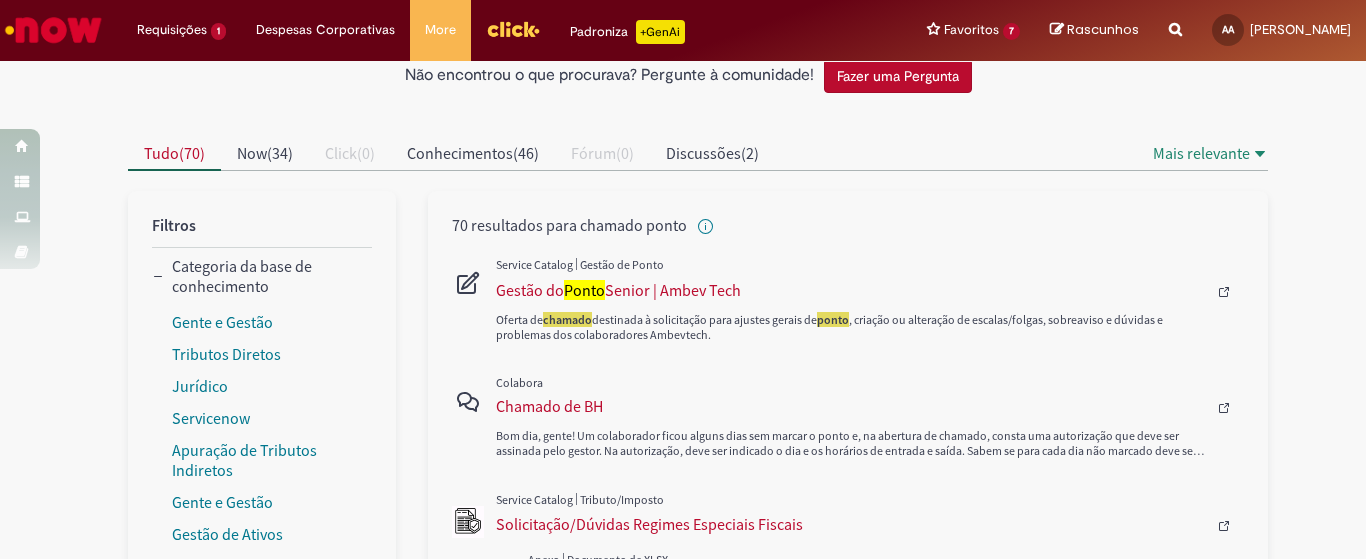 scroll, scrollTop: 160, scrollLeft: 0, axis: vertical 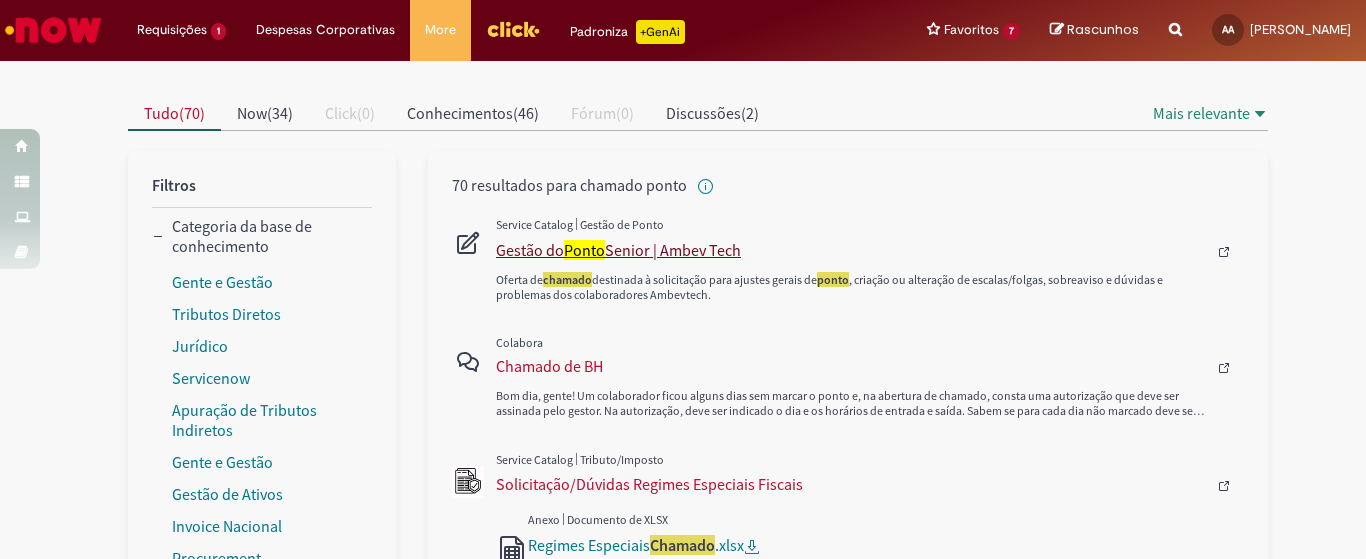 click on "Gestão do  Ponto  Senior | Ambev Tech" at bounding box center (851, 250) 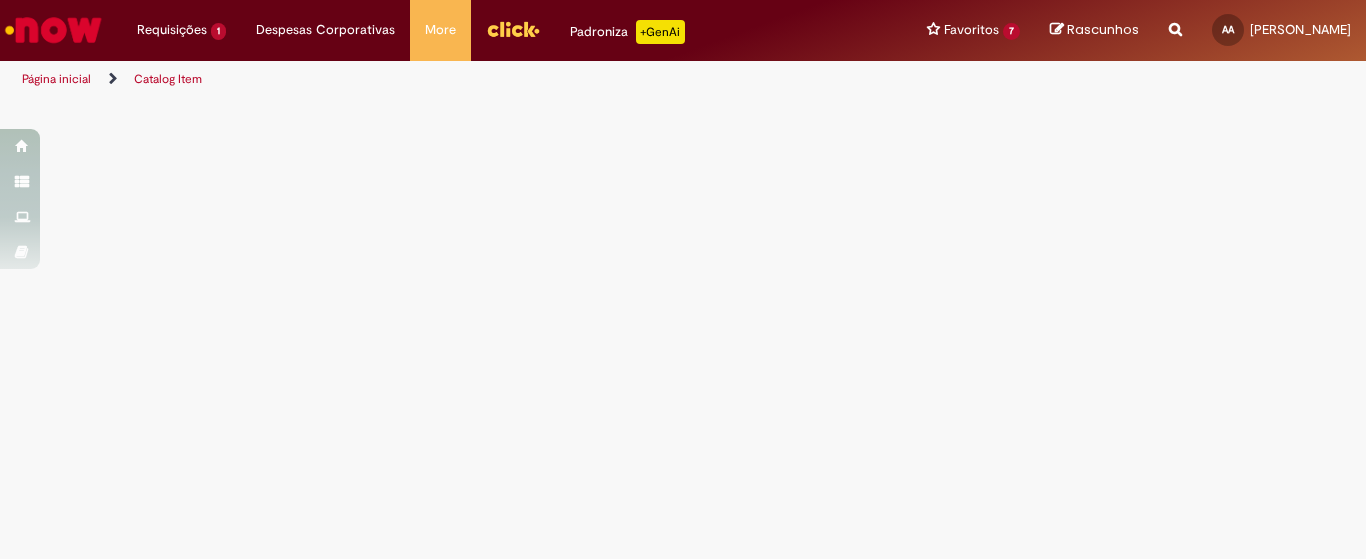 scroll, scrollTop: 0, scrollLeft: 0, axis: both 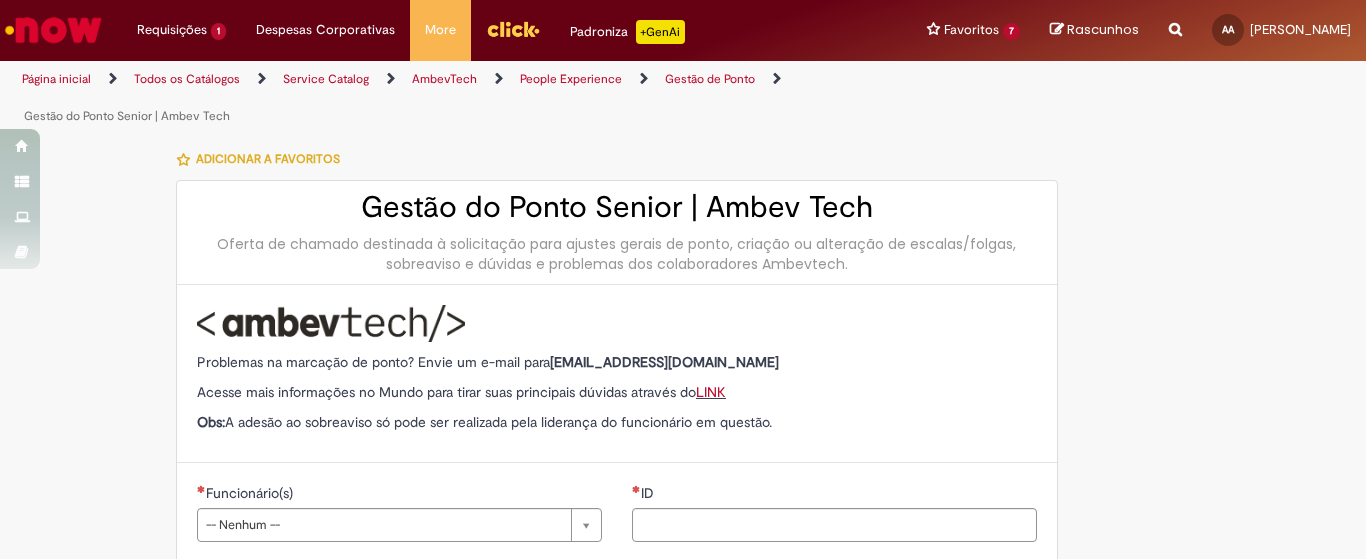 click on "Oferta de chamado destinada à solicitação para ajustes gerais de ponto, criação ou alteração de escalas/folgas, sobreaviso e dúvidas e problemas dos colaboradores Ambevtech." at bounding box center [617, 254] 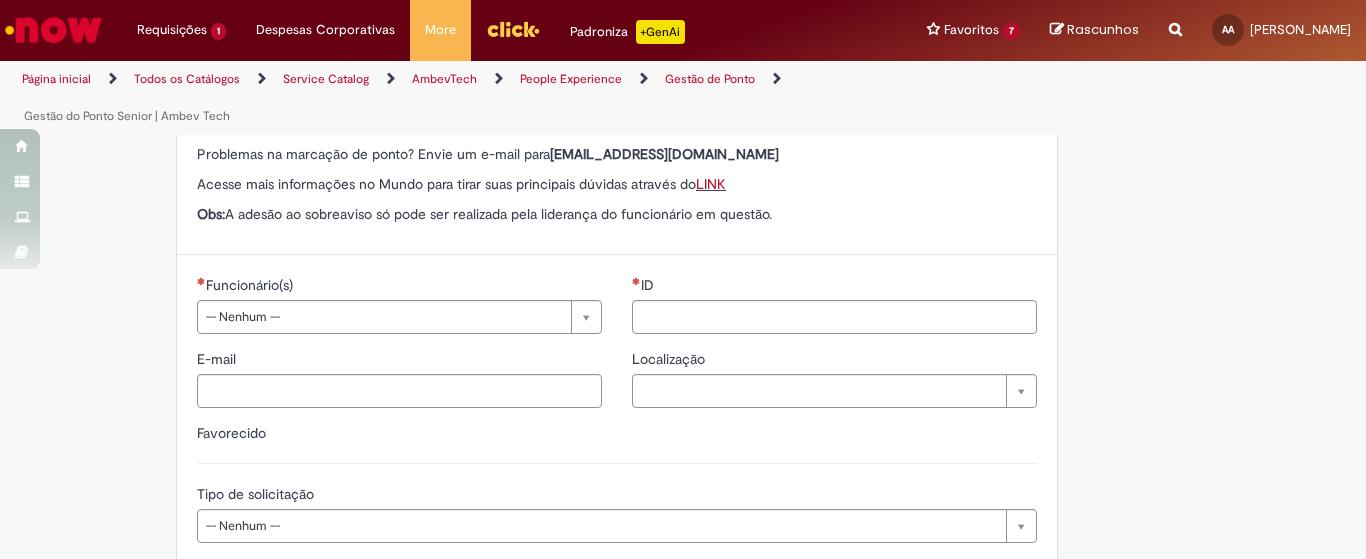 scroll, scrollTop: 206, scrollLeft: 0, axis: vertical 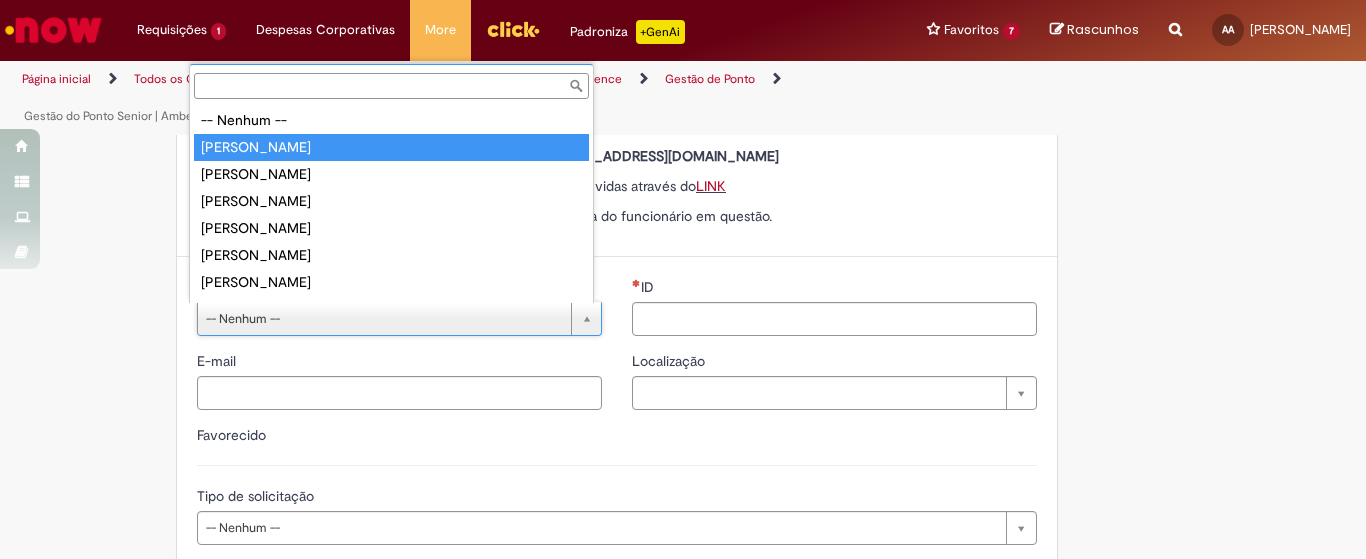 type on "**********" 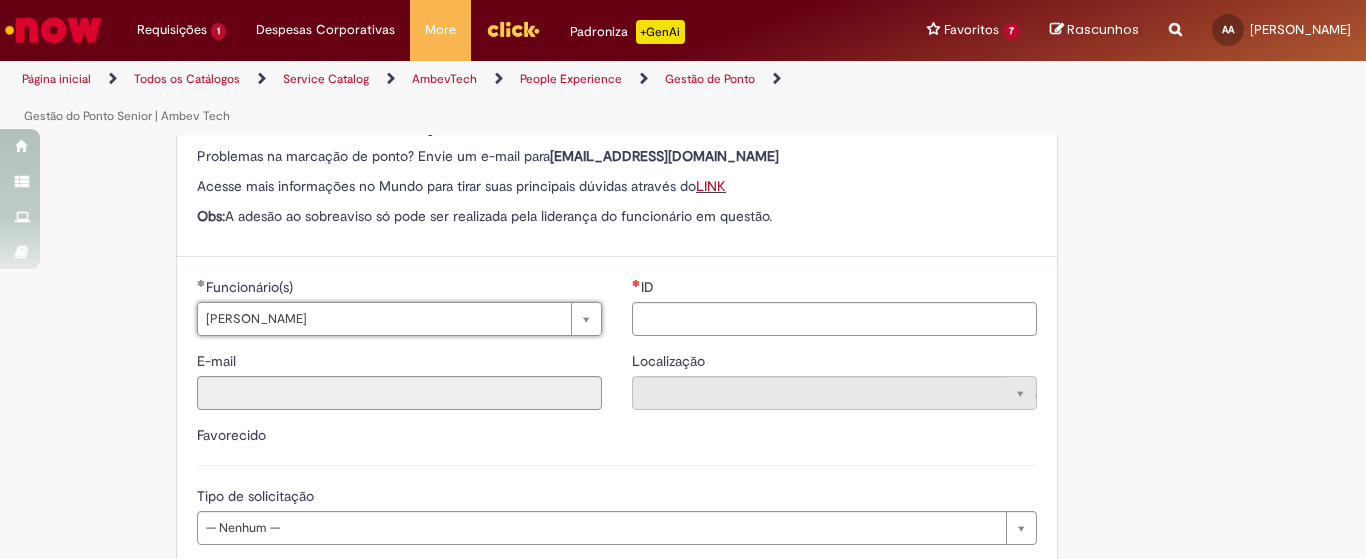 type on "**********" 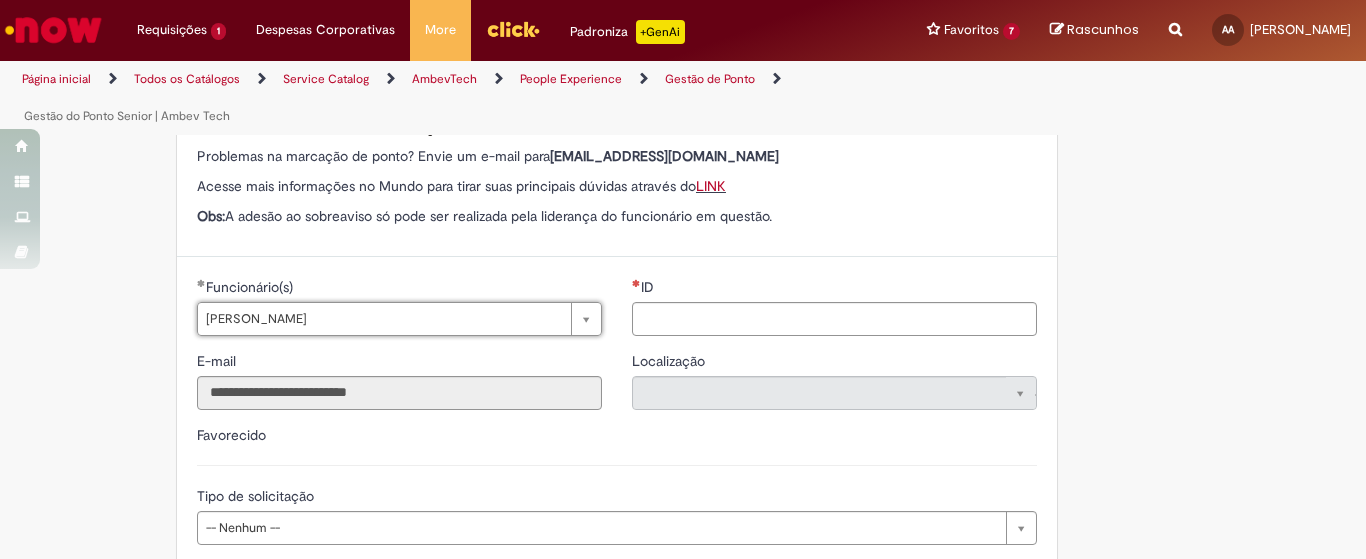 type on "********" 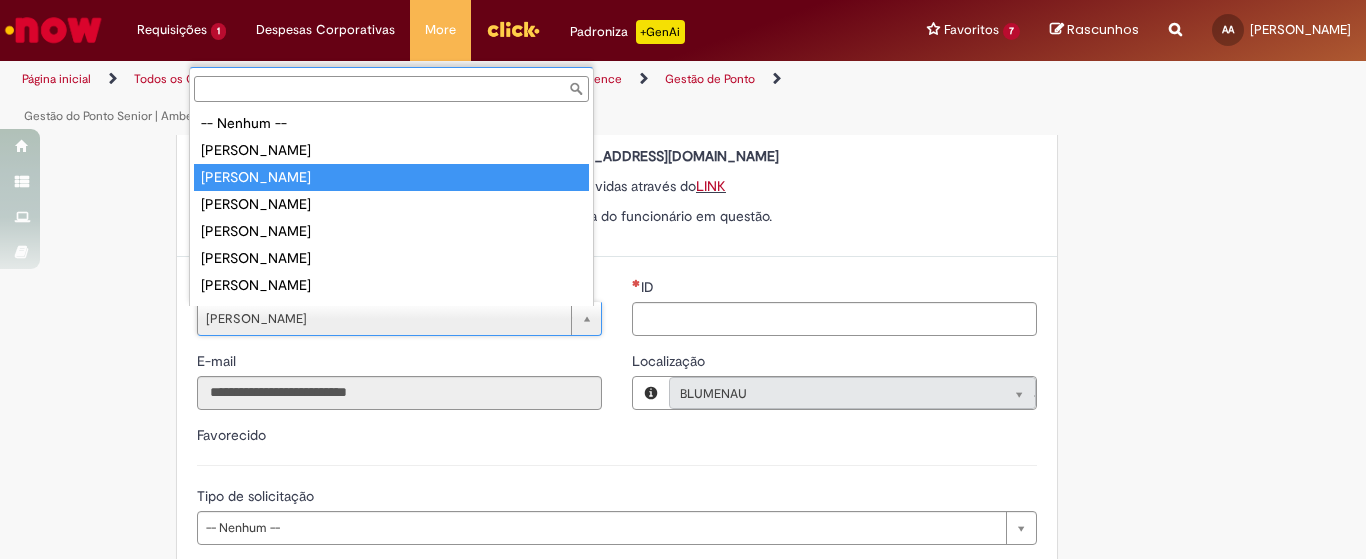 type on "**********" 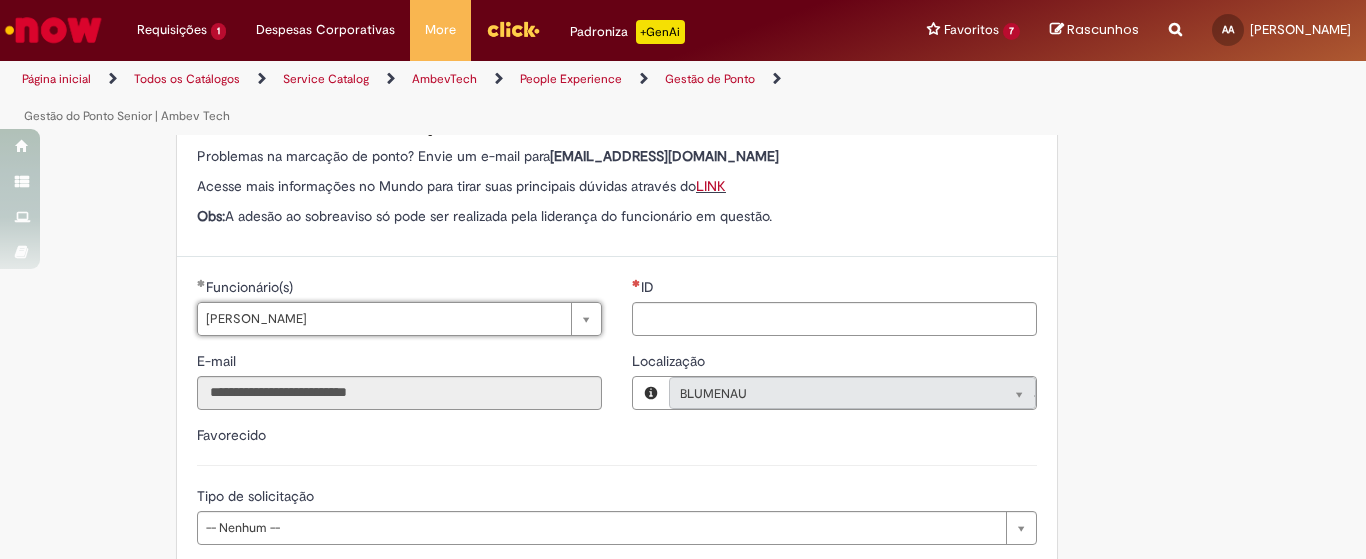 type on "**********" 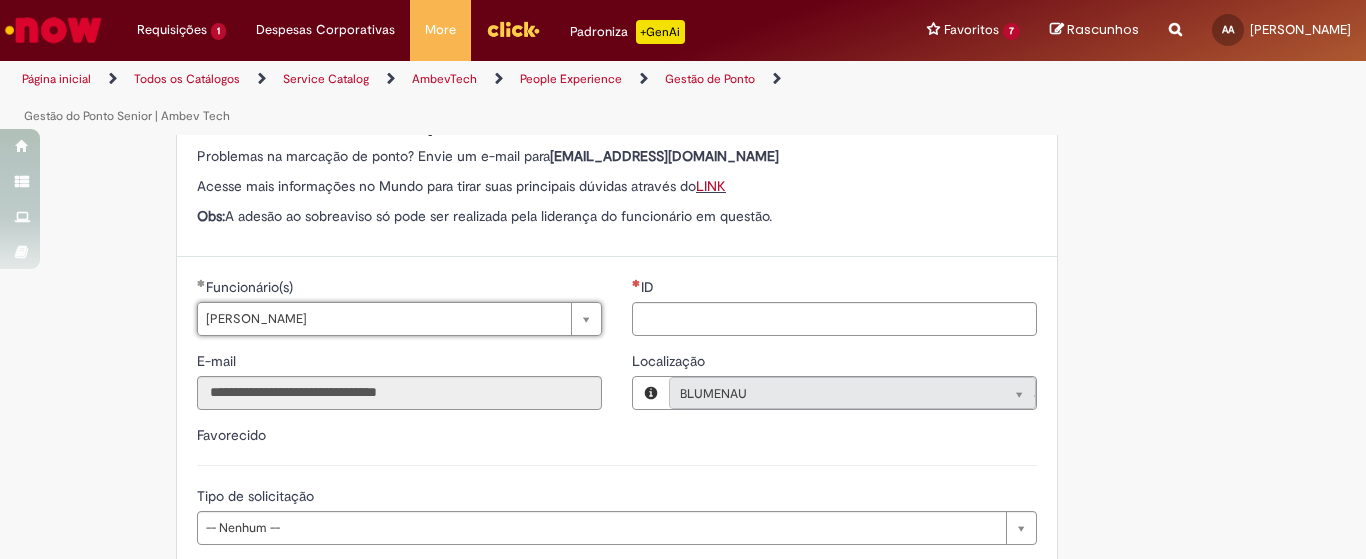 scroll, scrollTop: 0, scrollLeft: 116, axis: horizontal 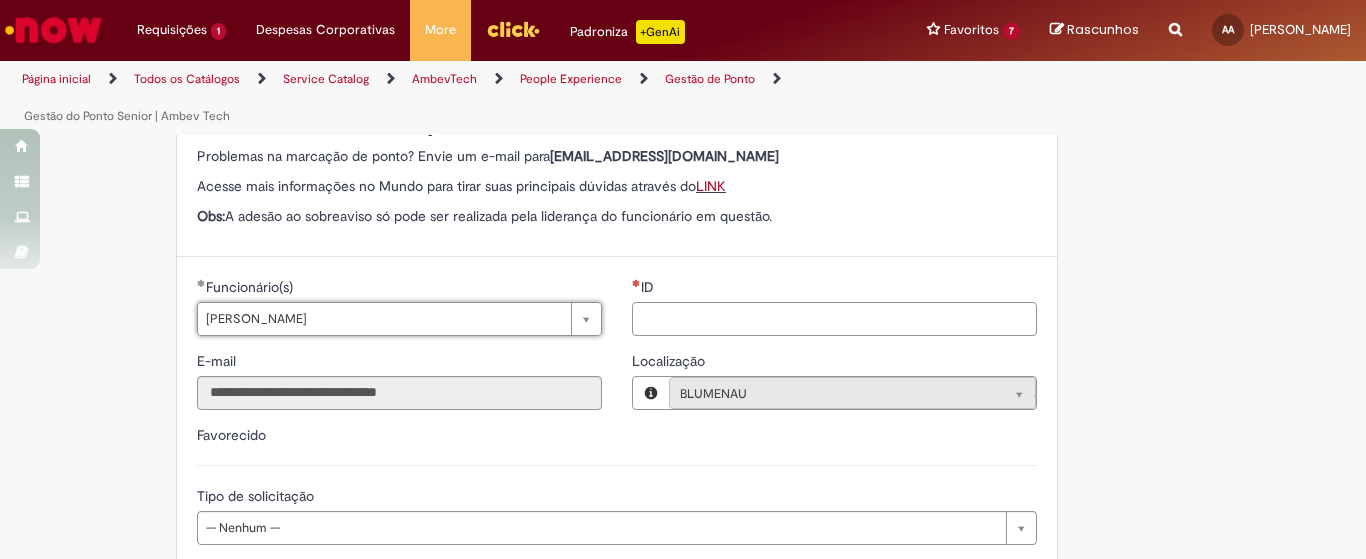 click on "ID" at bounding box center (834, 319) 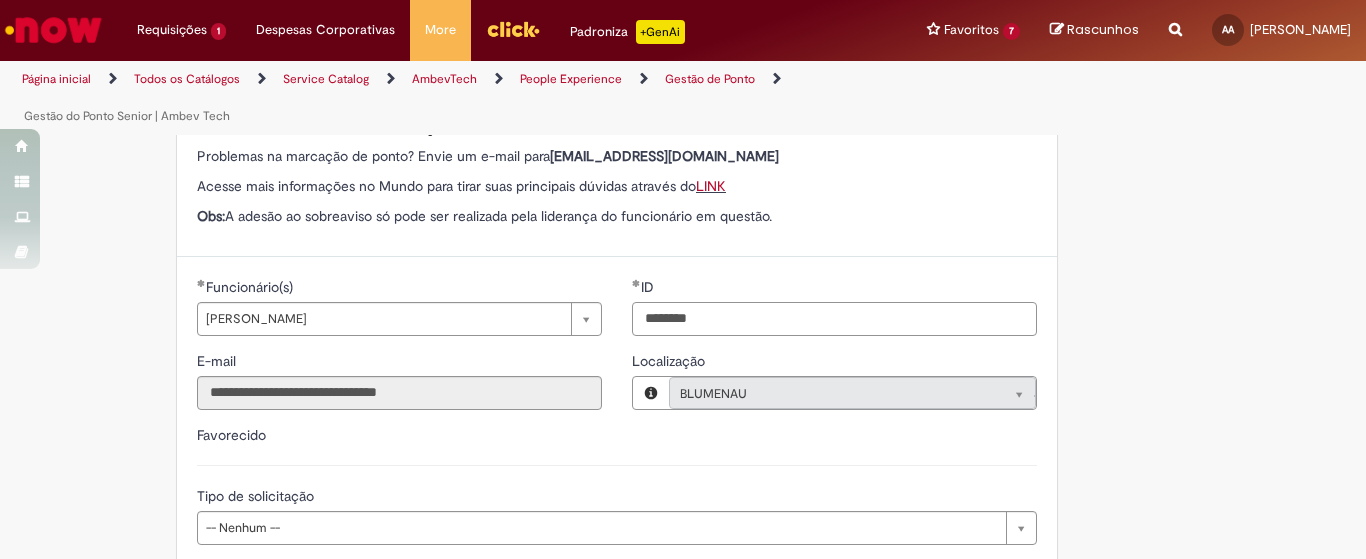type on "********" 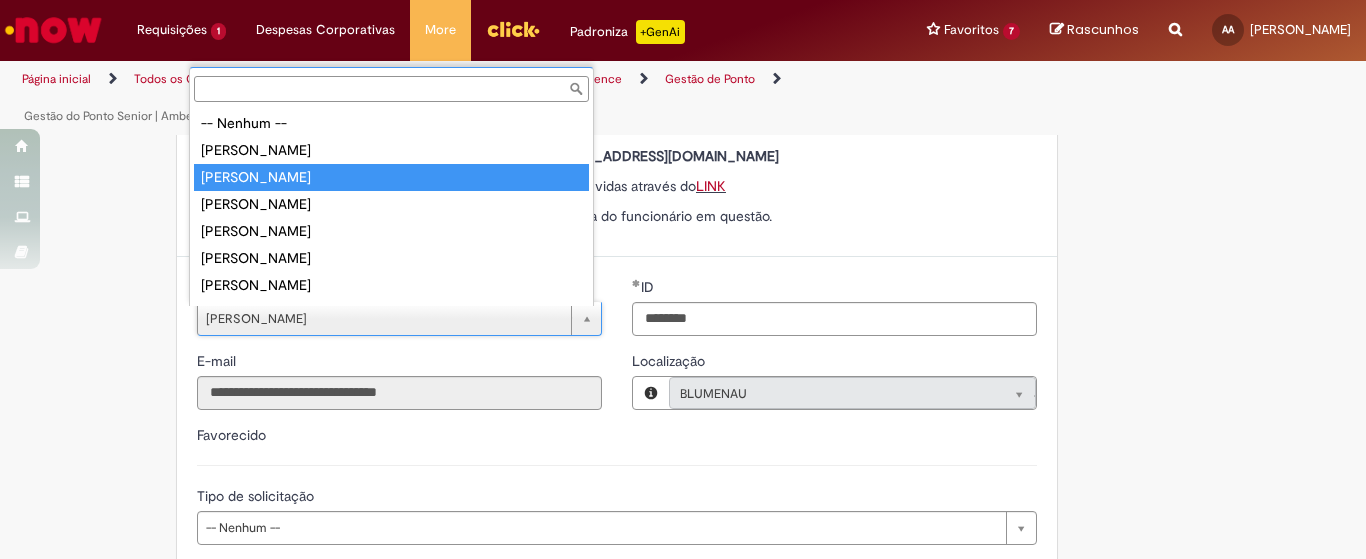 type 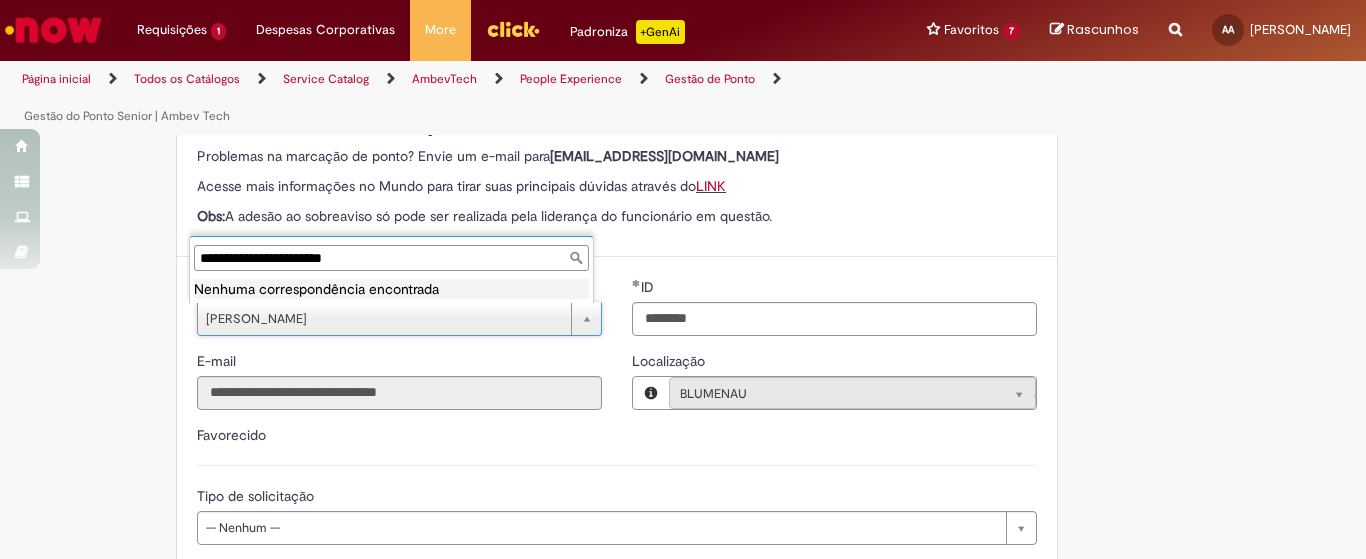 type on "**********" 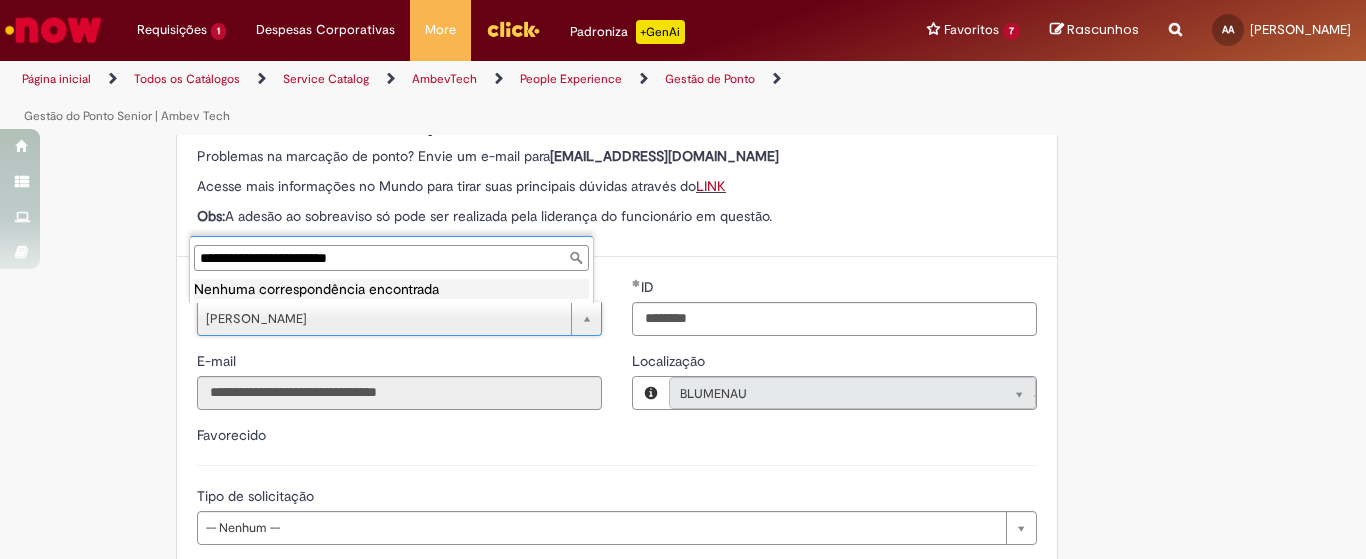 type on "**********" 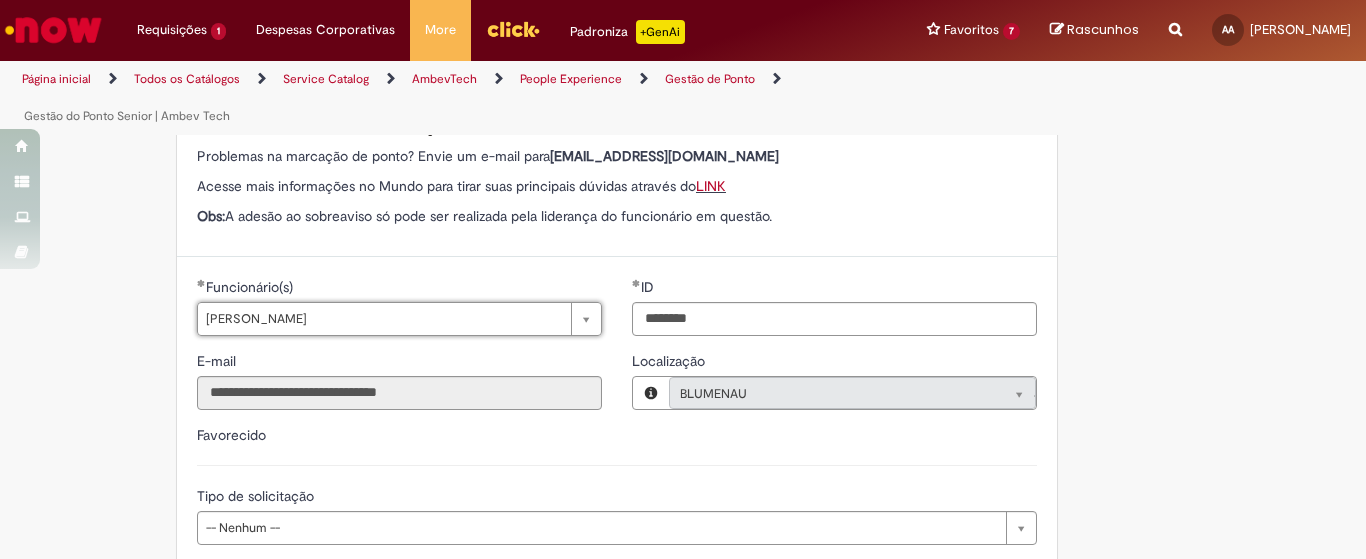 scroll, scrollTop: 0, scrollLeft: 115, axis: horizontal 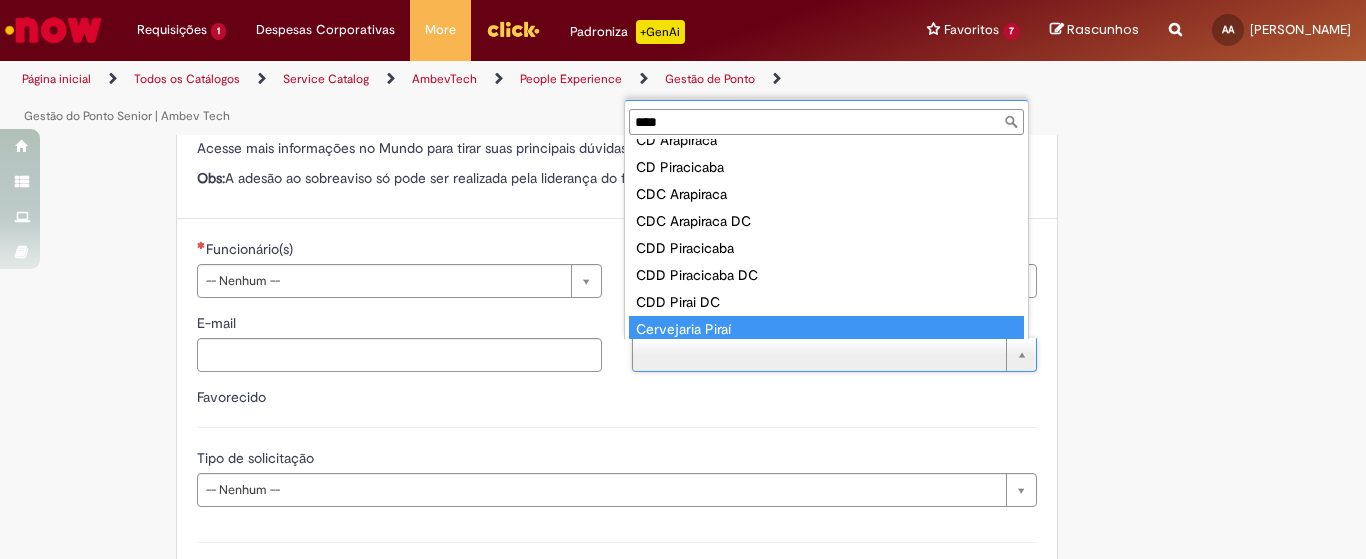 type on "****" 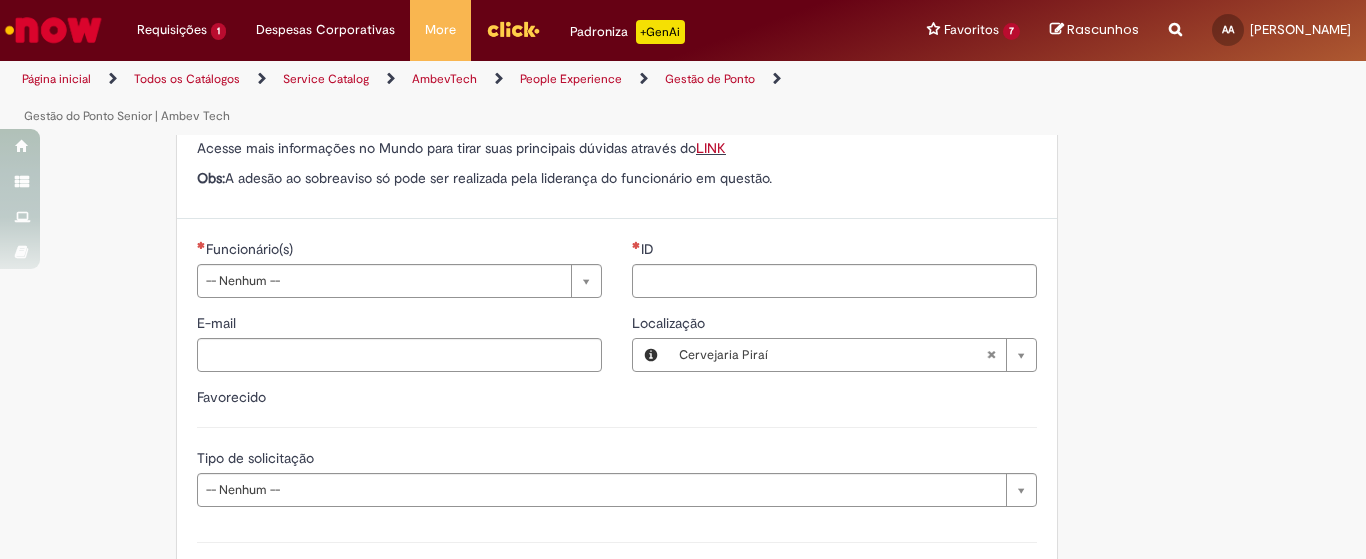 click on "E-mail" at bounding box center [399, 325] 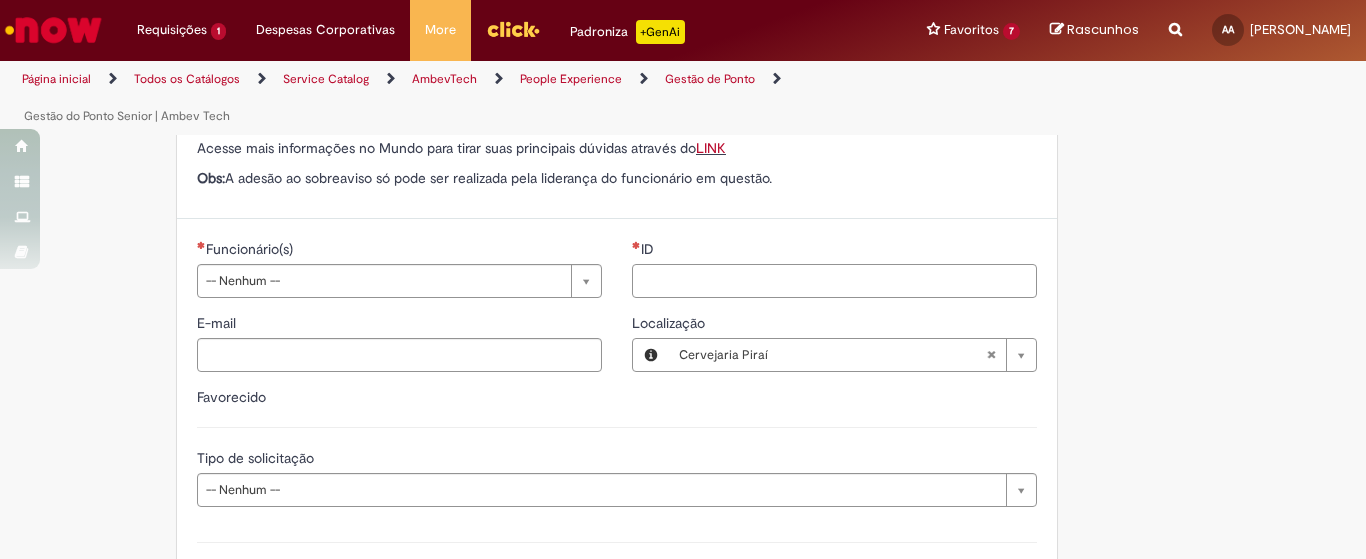 click on "ID" at bounding box center (834, 281) 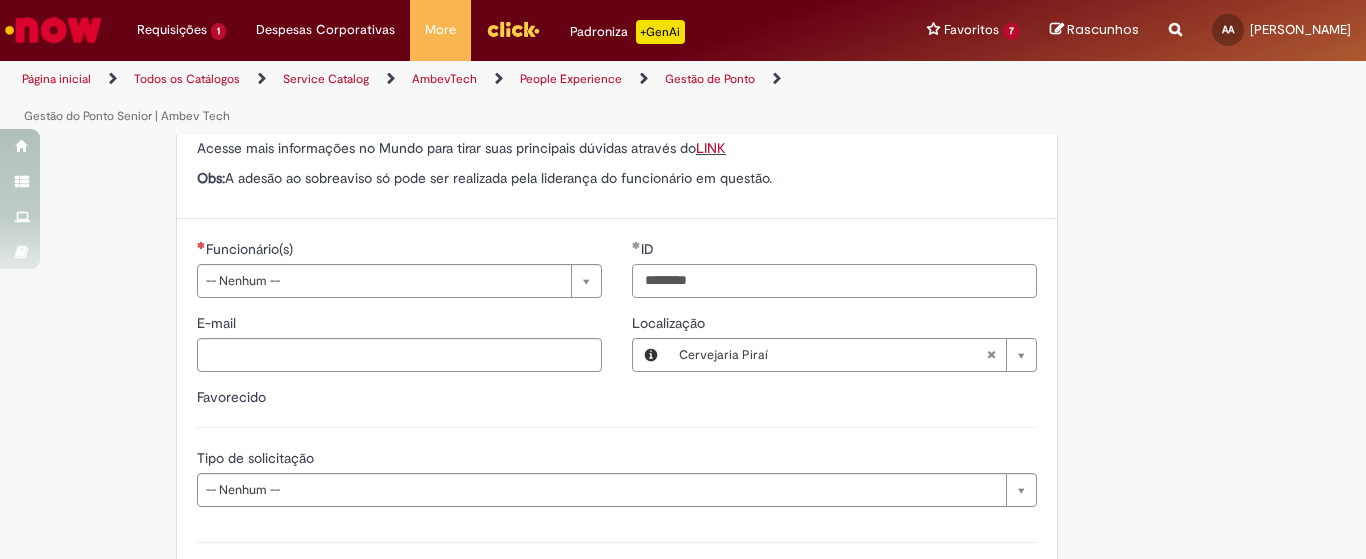 type on "********" 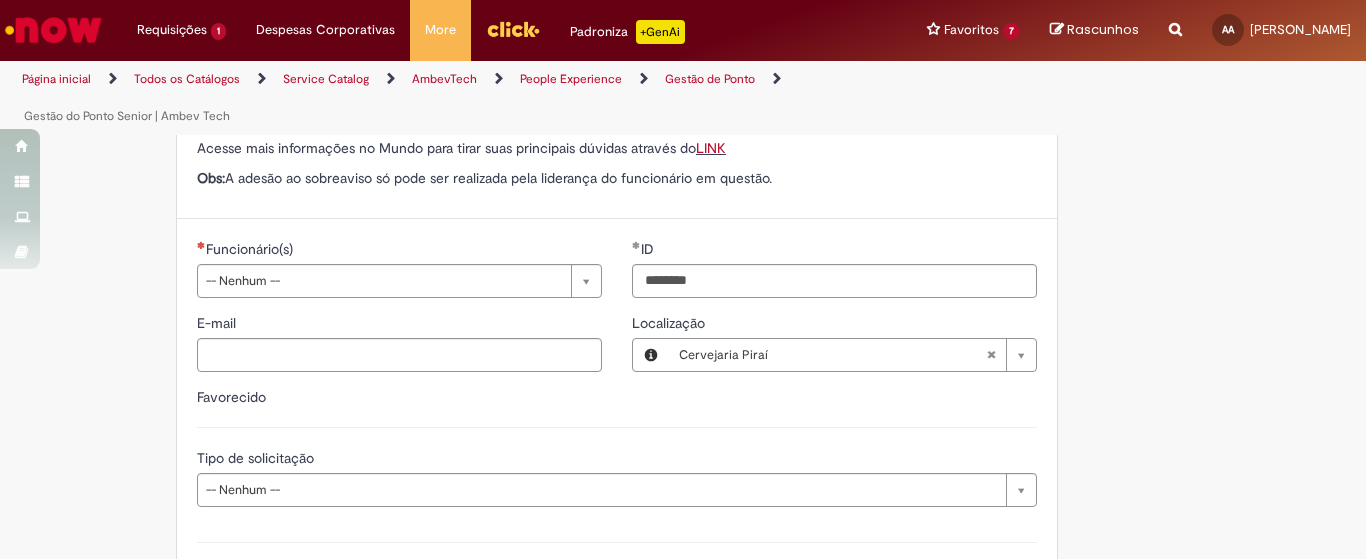 click on "**********" at bounding box center (399, 313) 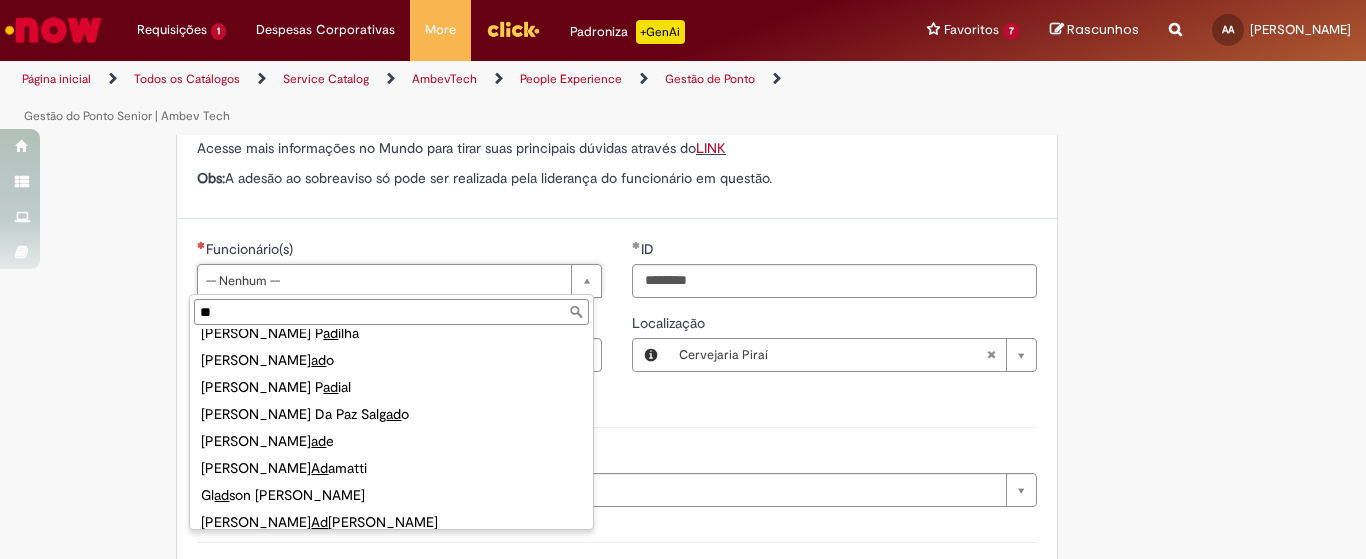 scroll, scrollTop: 0, scrollLeft: 0, axis: both 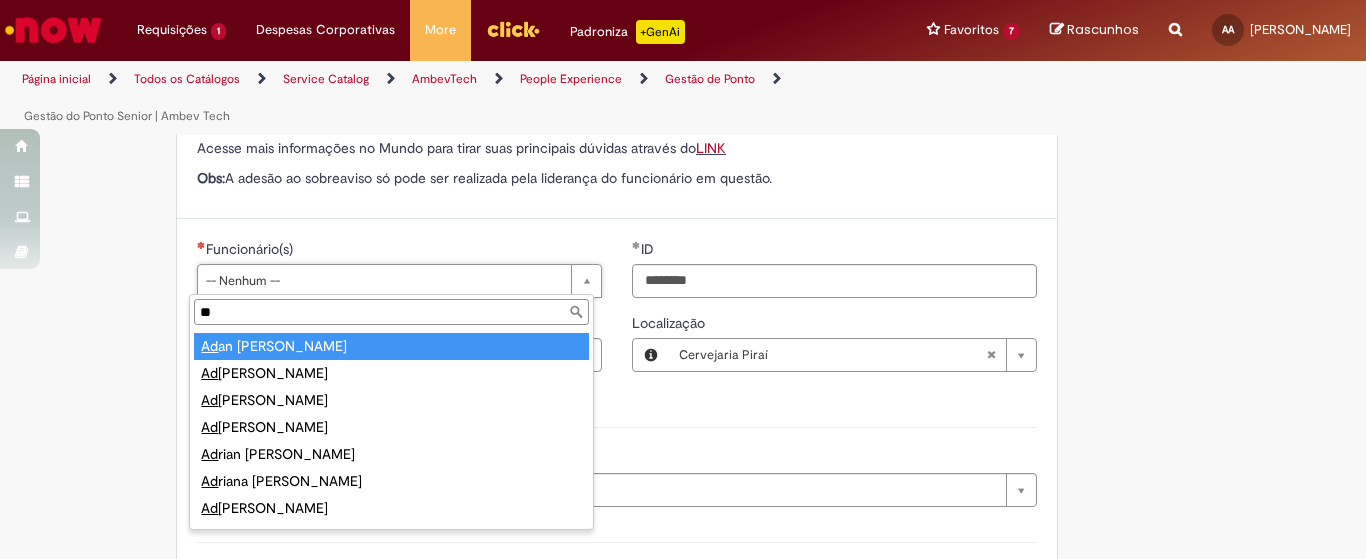 type on "*" 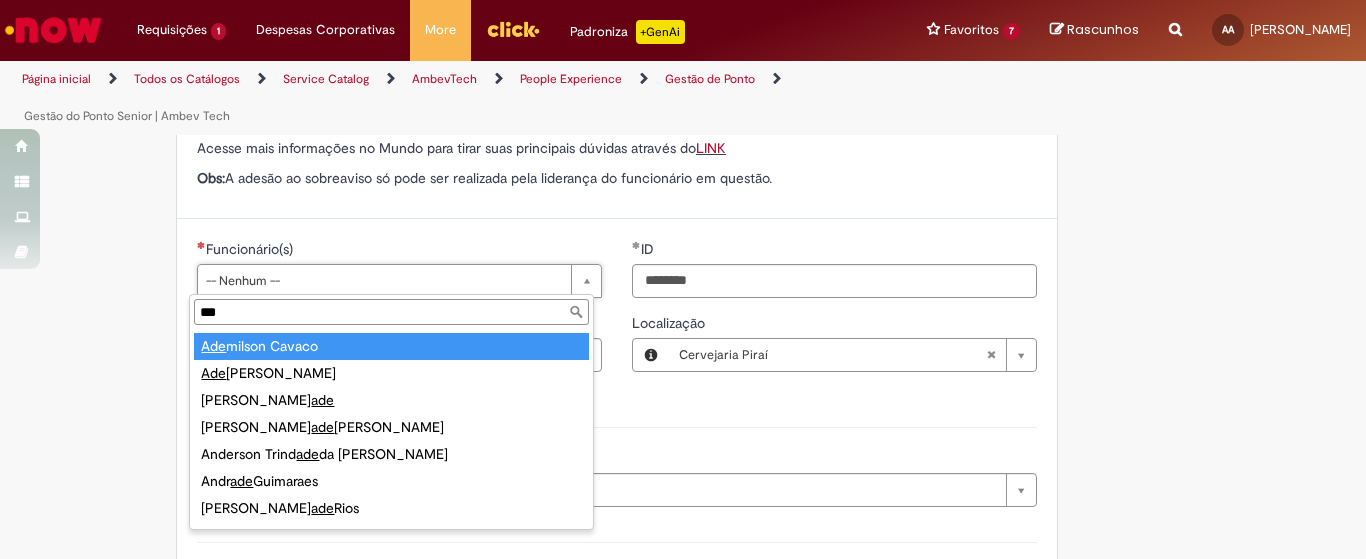type on "****" 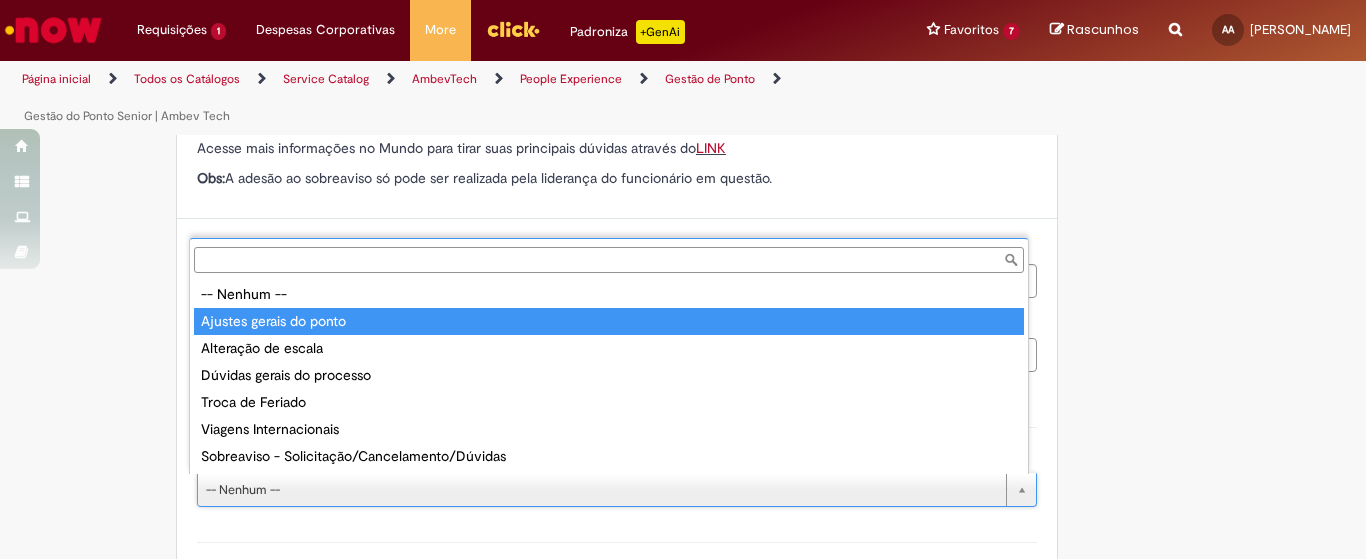 type on "**********" 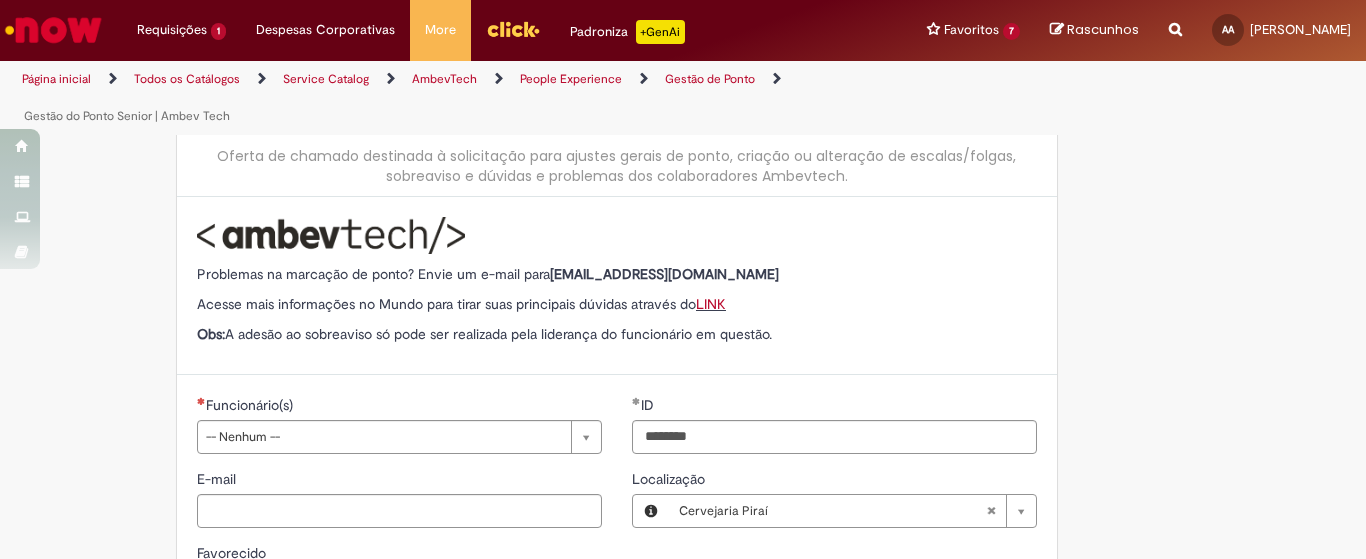 scroll, scrollTop: 125, scrollLeft: 0, axis: vertical 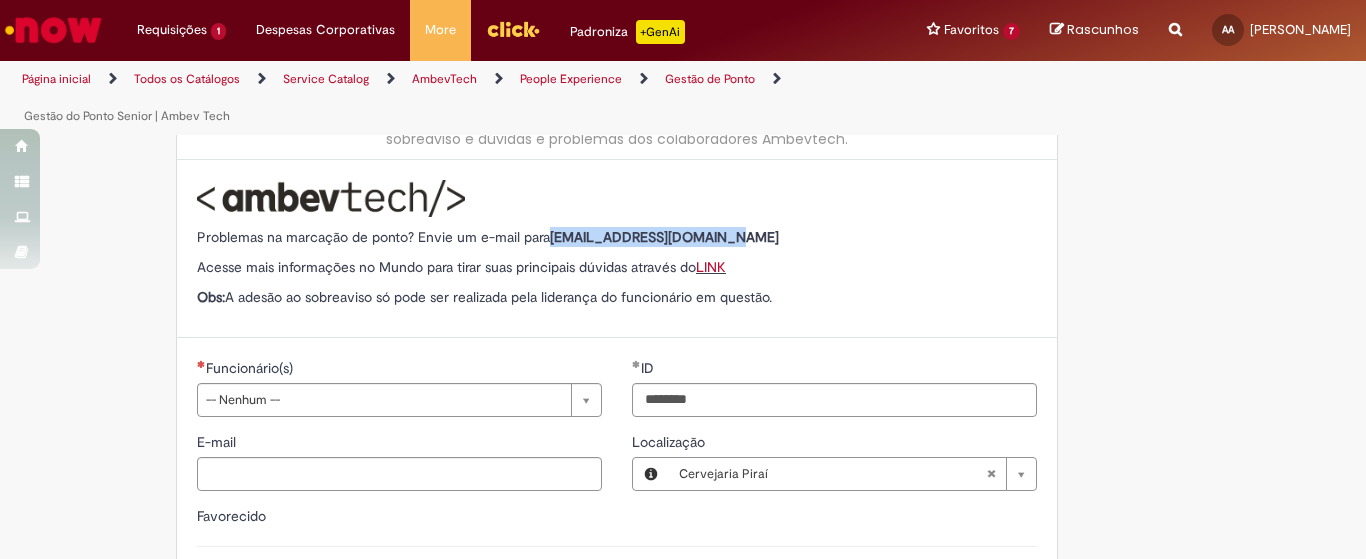 drag, startPoint x: 547, startPoint y: 234, endPoint x: 716, endPoint y: 235, distance: 169.00296 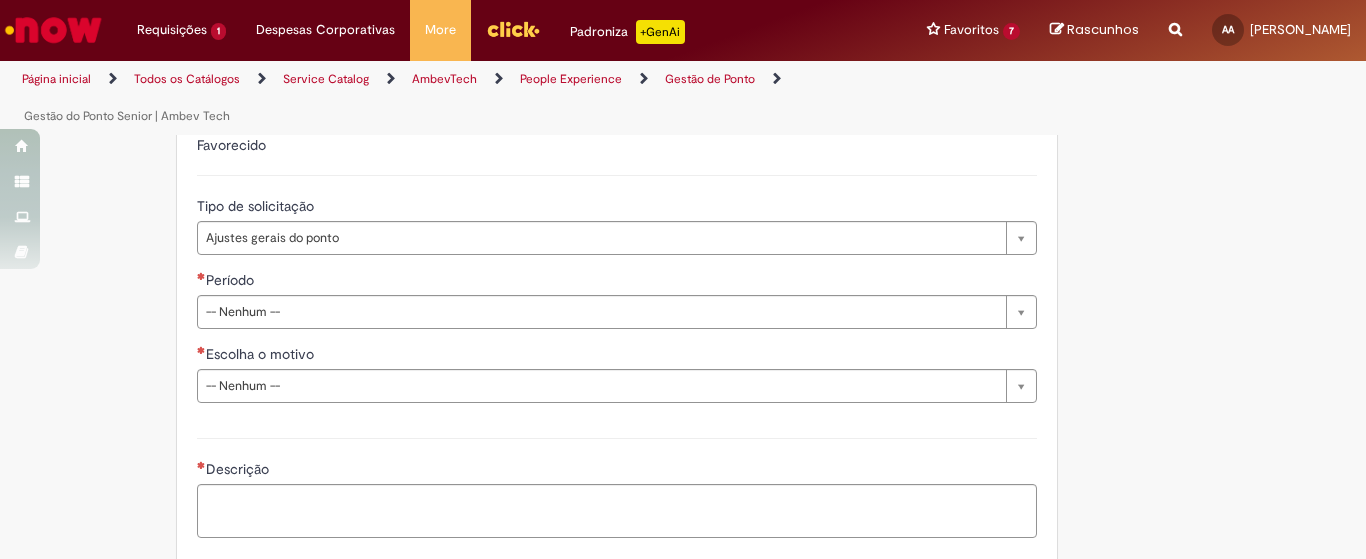 scroll, scrollTop: 125, scrollLeft: 0, axis: vertical 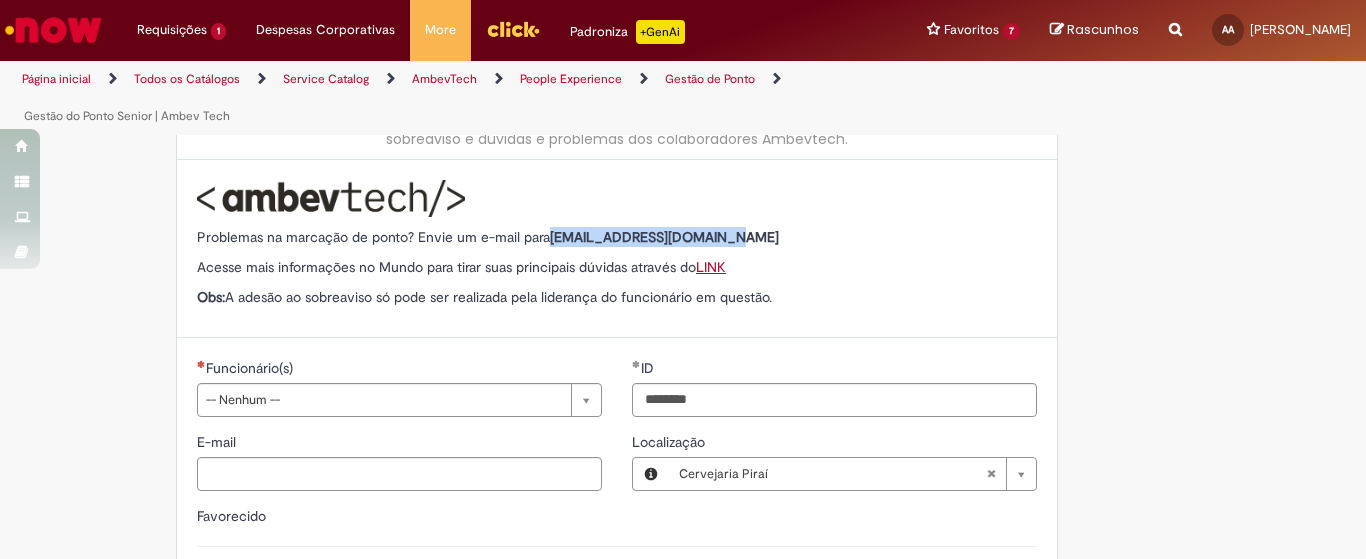 copy on "[EMAIL_ADDRESS][DOMAIN_NAME]" 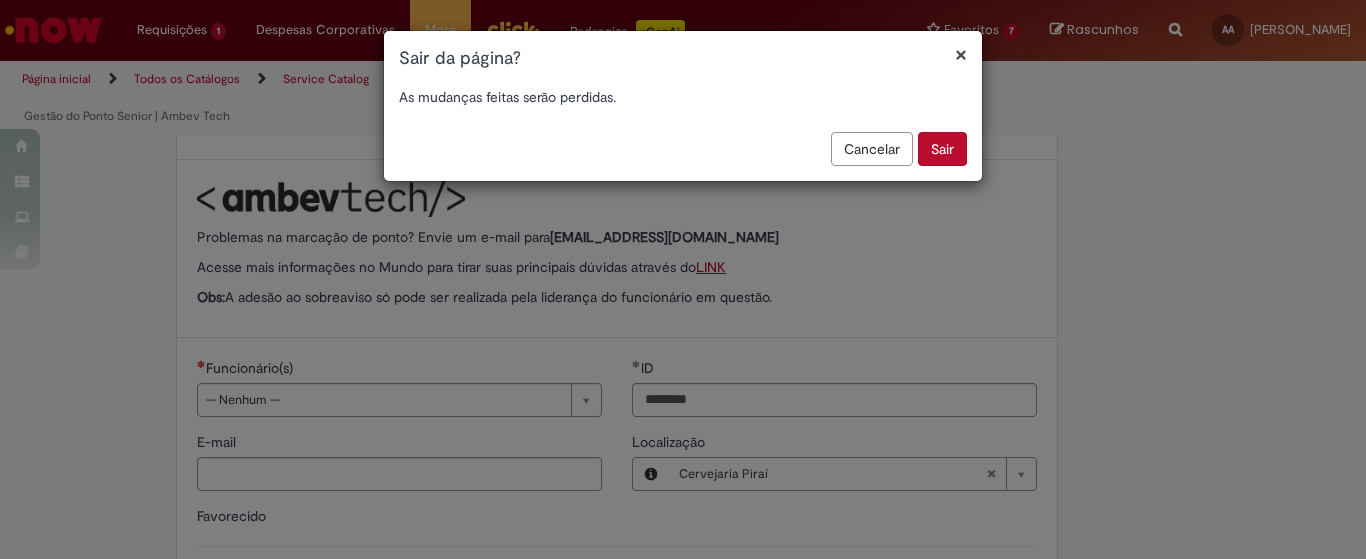 click on "Cancelar Sair" at bounding box center [683, 156] 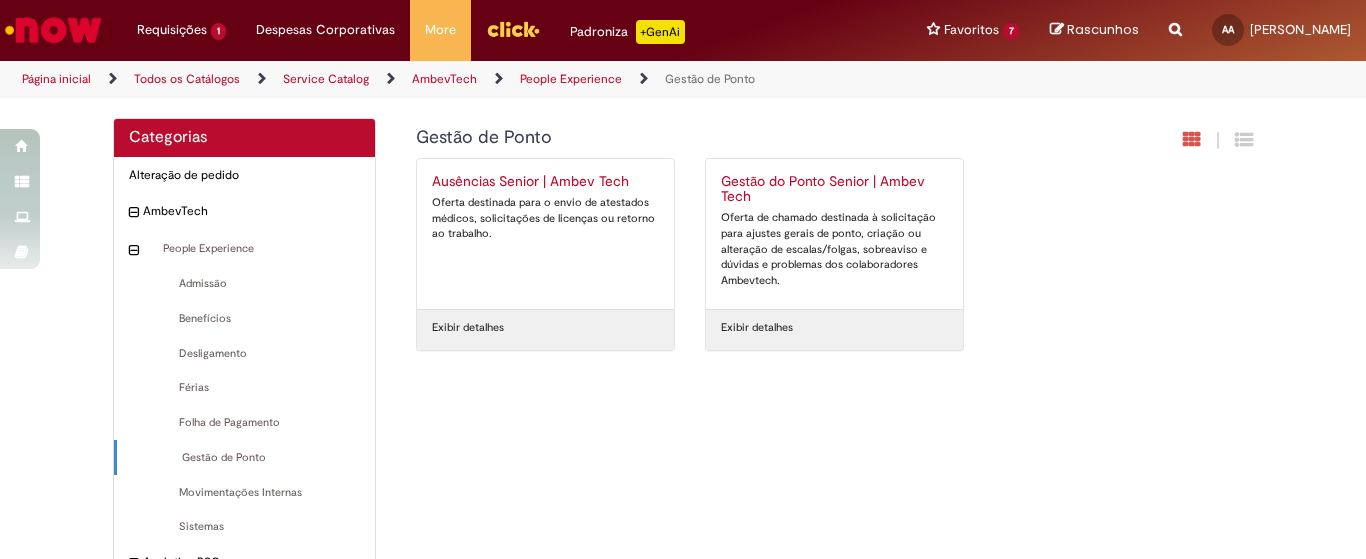 scroll, scrollTop: 0, scrollLeft: 0, axis: both 